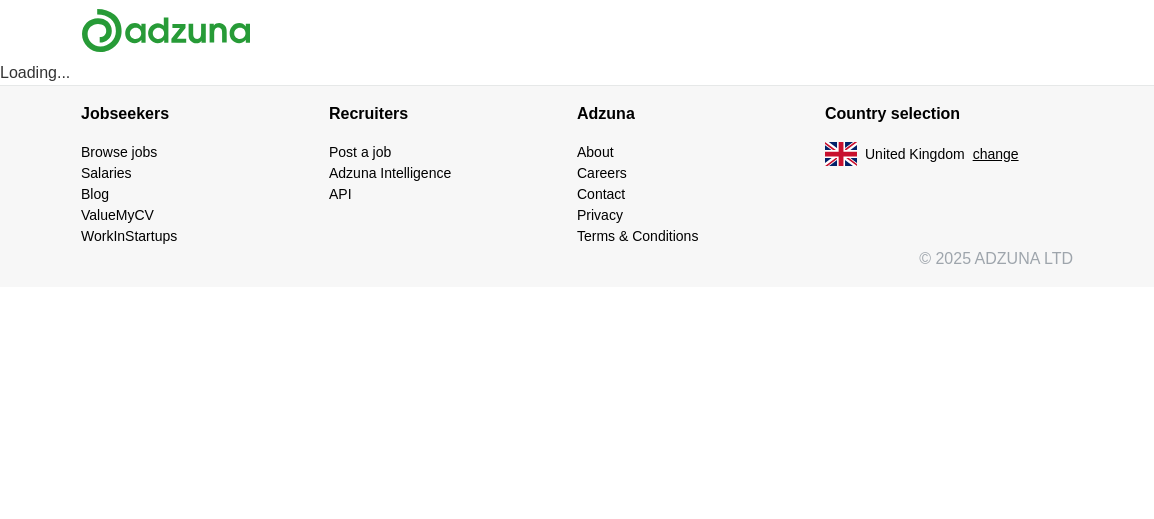 scroll, scrollTop: 0, scrollLeft: 0, axis: both 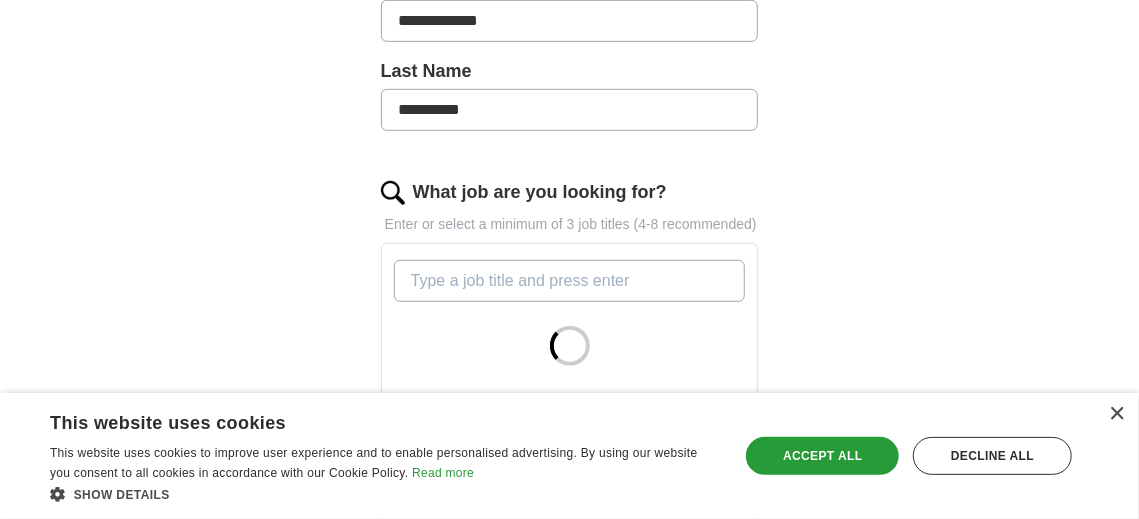 click on "What job are you looking for?" at bounding box center (570, 281) 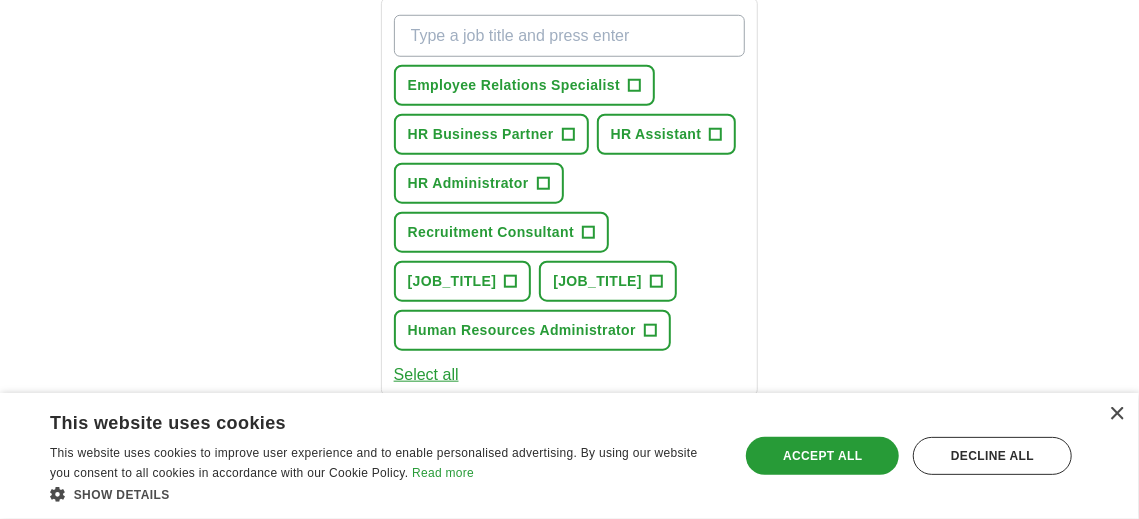 scroll, scrollTop: 762, scrollLeft: 0, axis: vertical 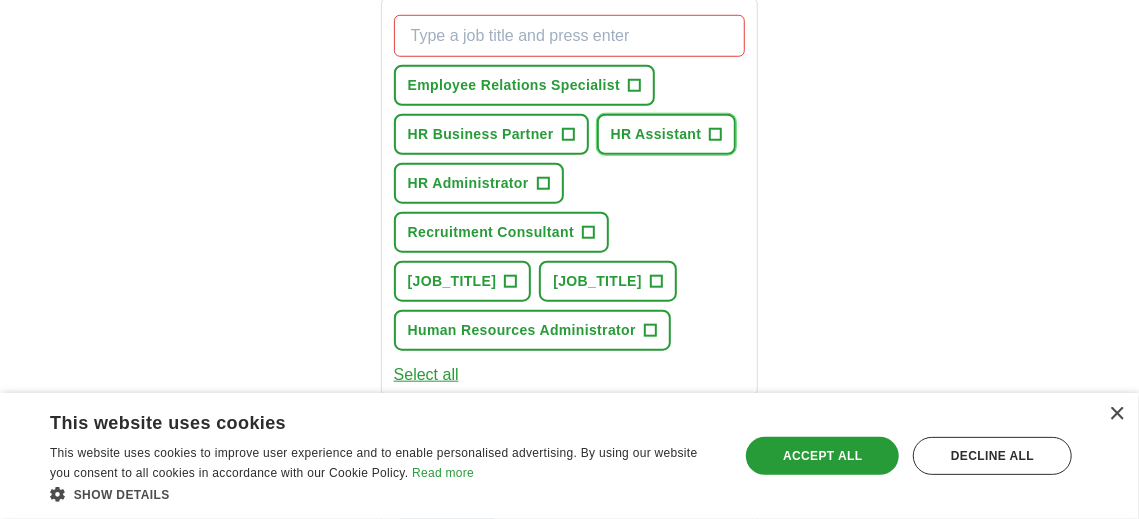 click on "HR Assistant +" at bounding box center [667, 134] 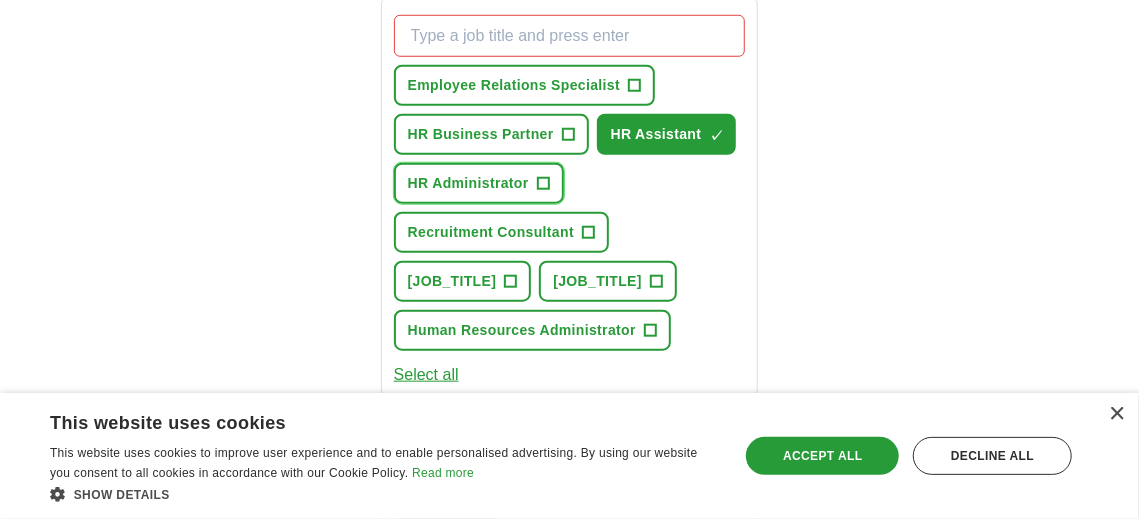 click on "HR Administrator +" at bounding box center (479, 183) 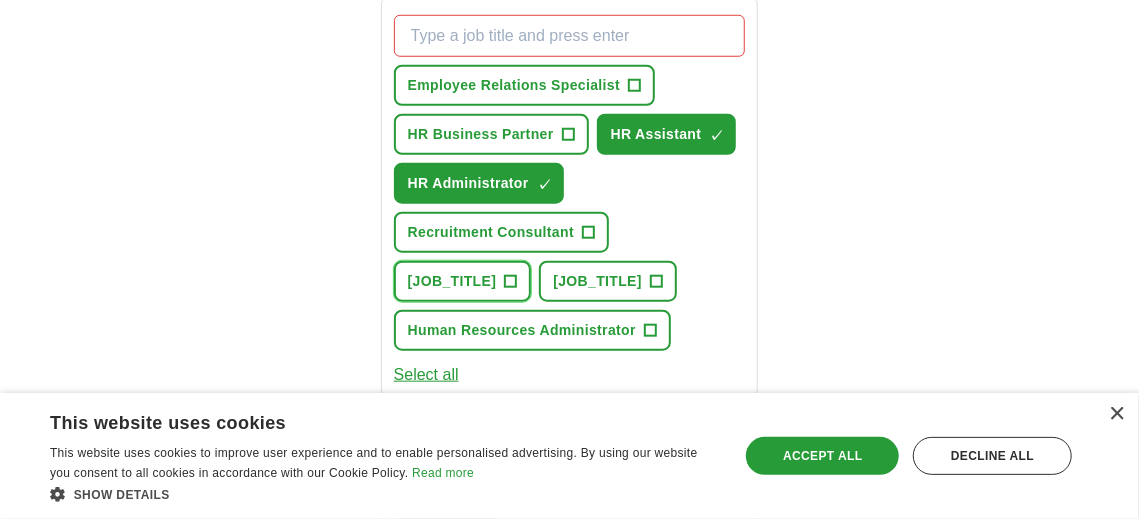 click on "+" at bounding box center [511, 282] 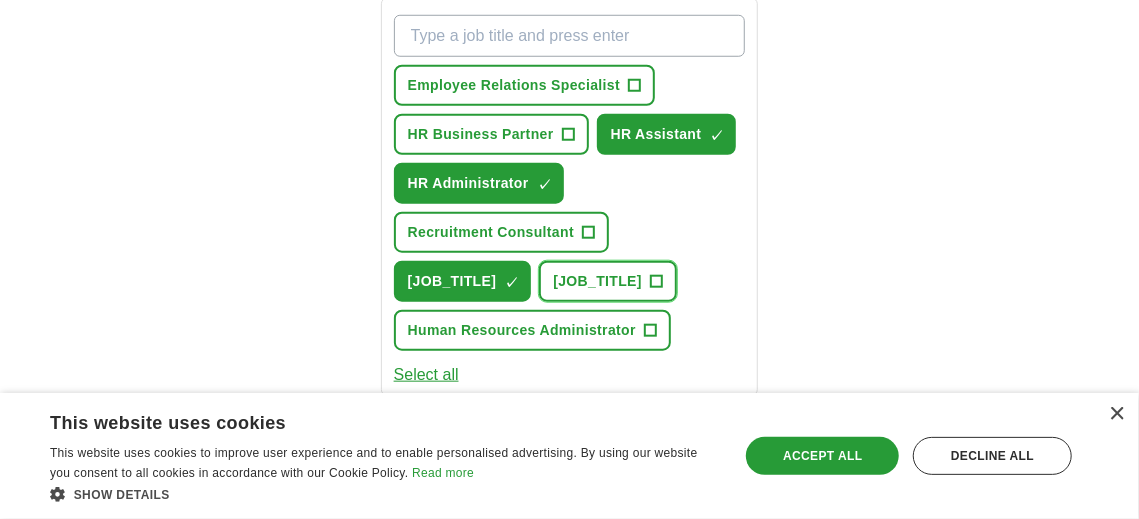 click on "[JOB_TITLE]" at bounding box center (597, 281) 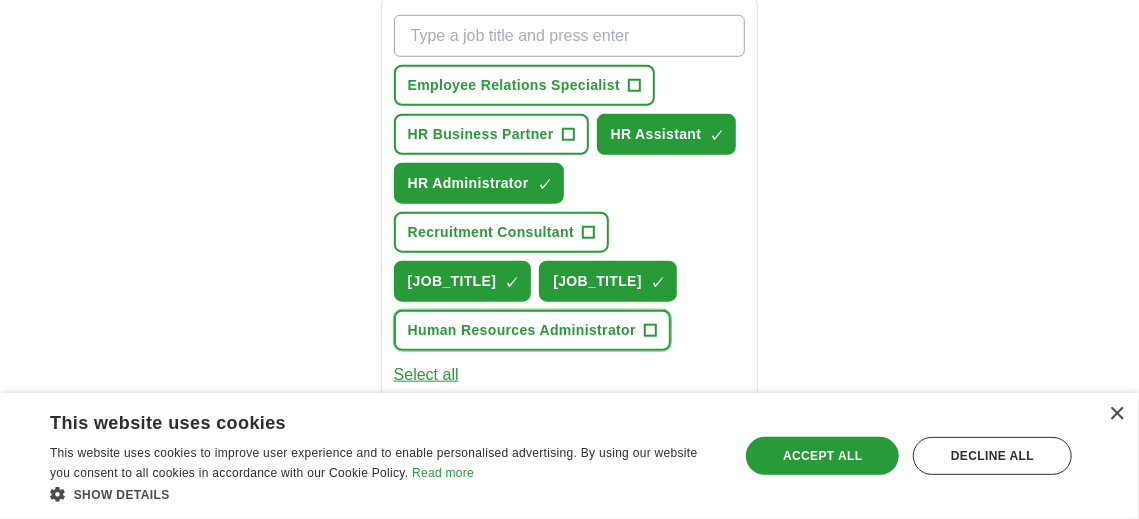 click on "Human Resources Administrator" at bounding box center (522, 330) 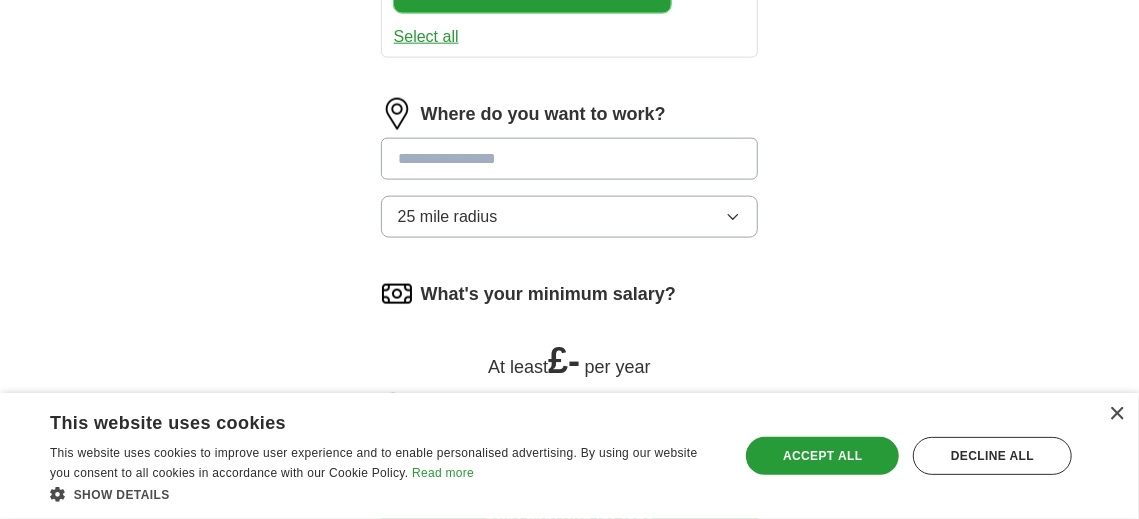 scroll, scrollTop: 1102, scrollLeft: 0, axis: vertical 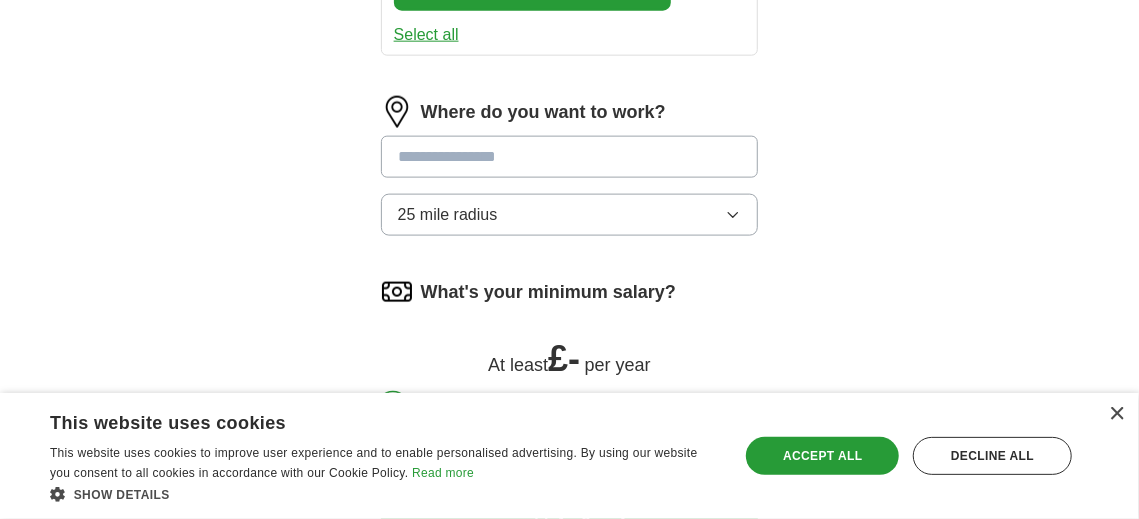 click at bounding box center (570, 157) 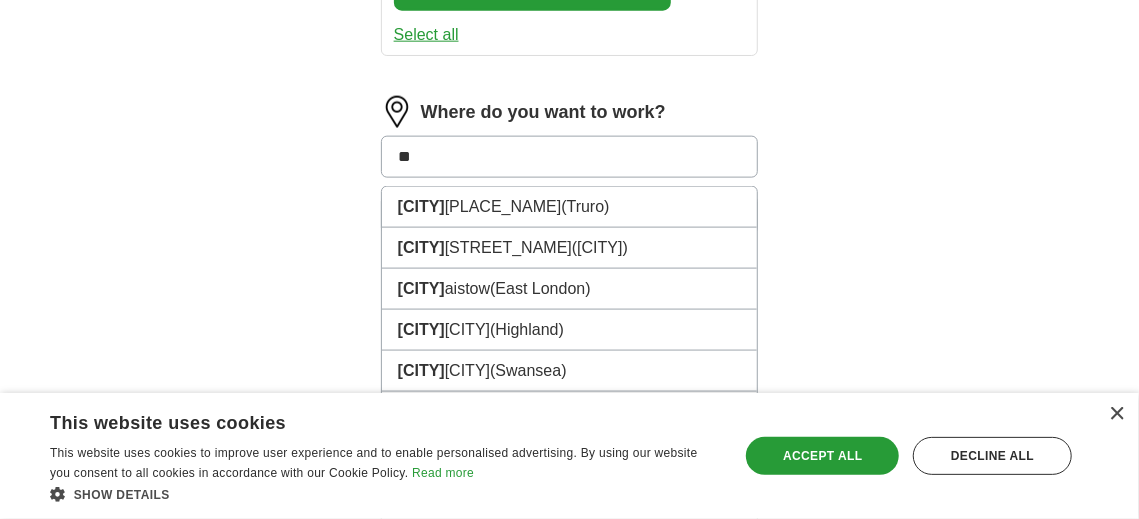 type on "***" 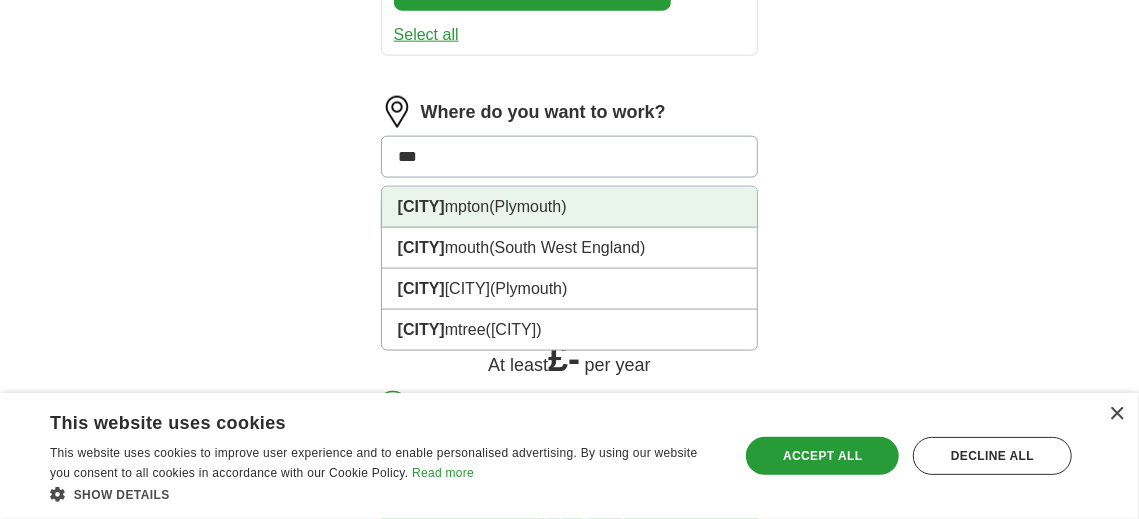 click on "[CITY]  ([CITY])" at bounding box center (570, 207) 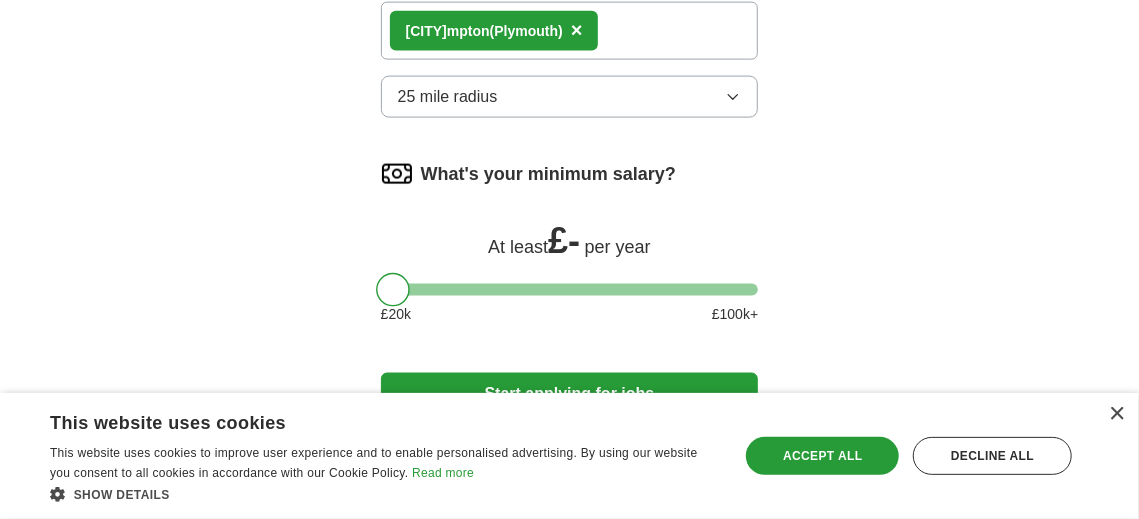 scroll, scrollTop: 1240, scrollLeft: 0, axis: vertical 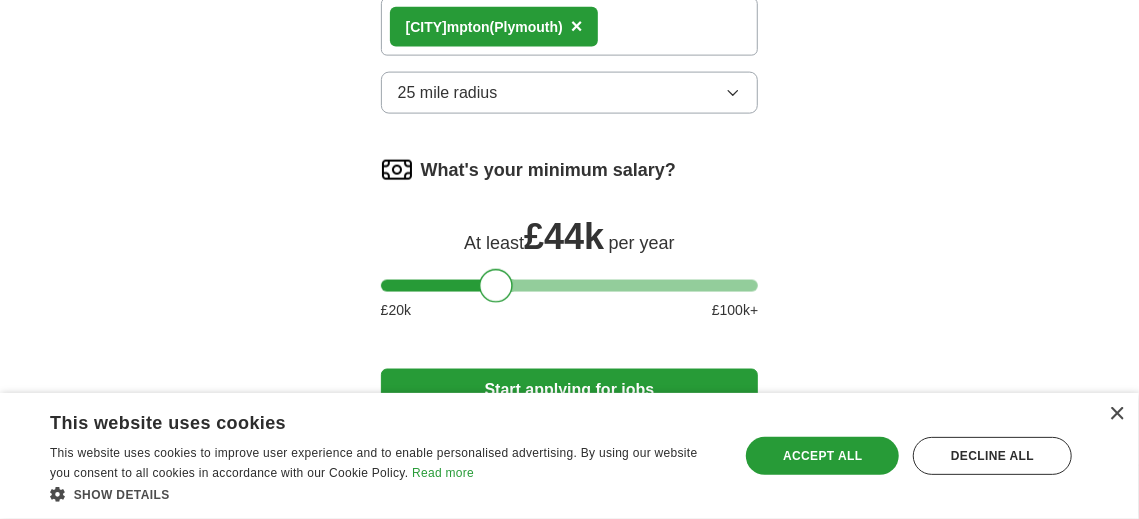 click at bounding box center (570, 286) 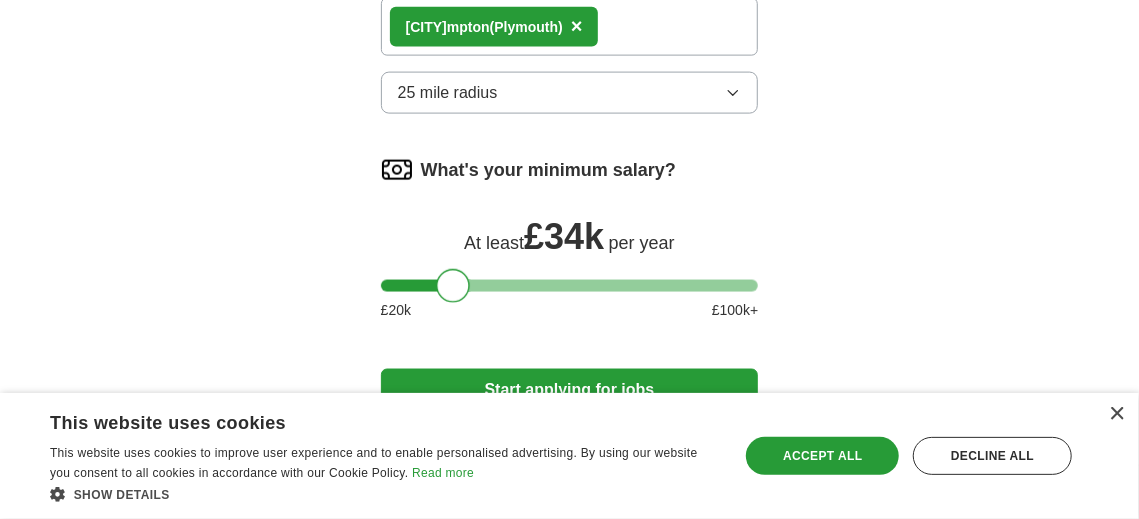 click at bounding box center [570, 286] 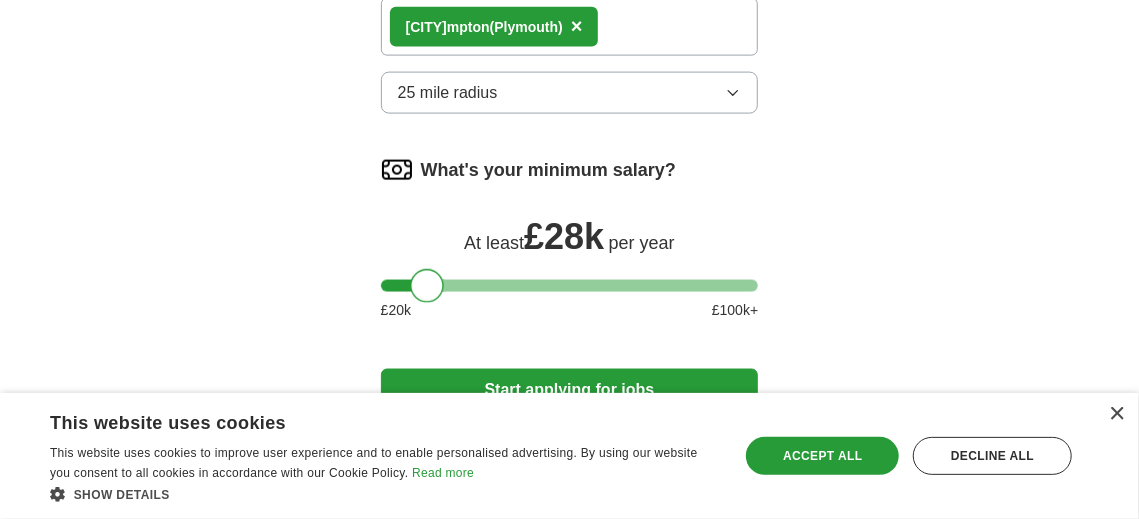 click at bounding box center [570, 286] 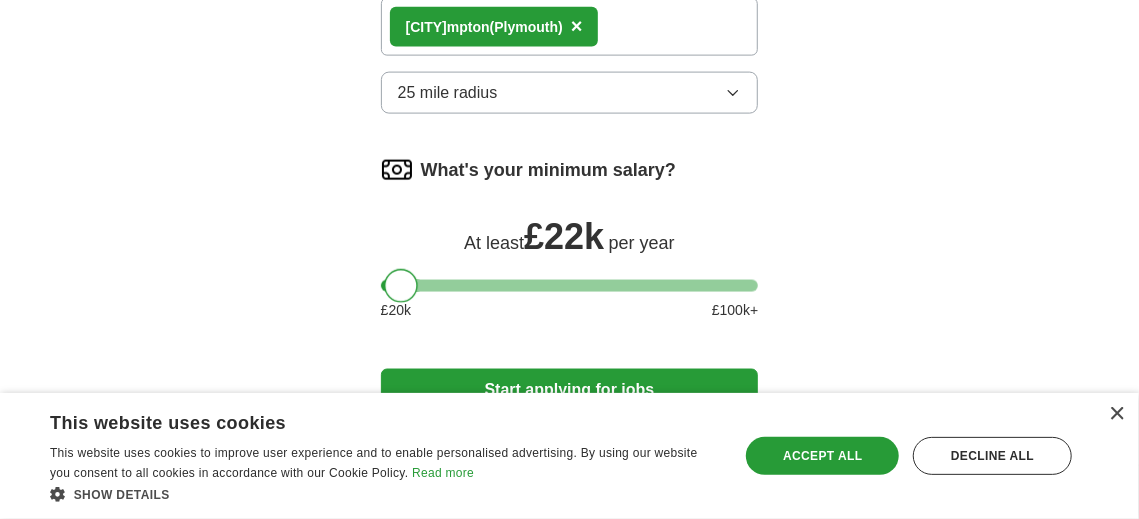 click at bounding box center (570, 286) 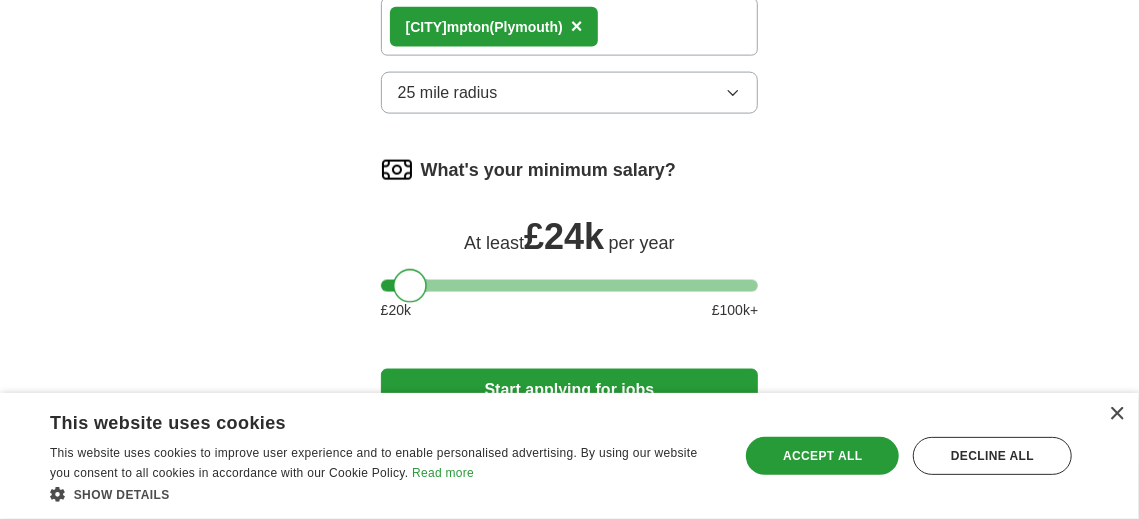 drag, startPoint x: 414, startPoint y: 324, endPoint x: 424, endPoint y: 322, distance: 10.198039 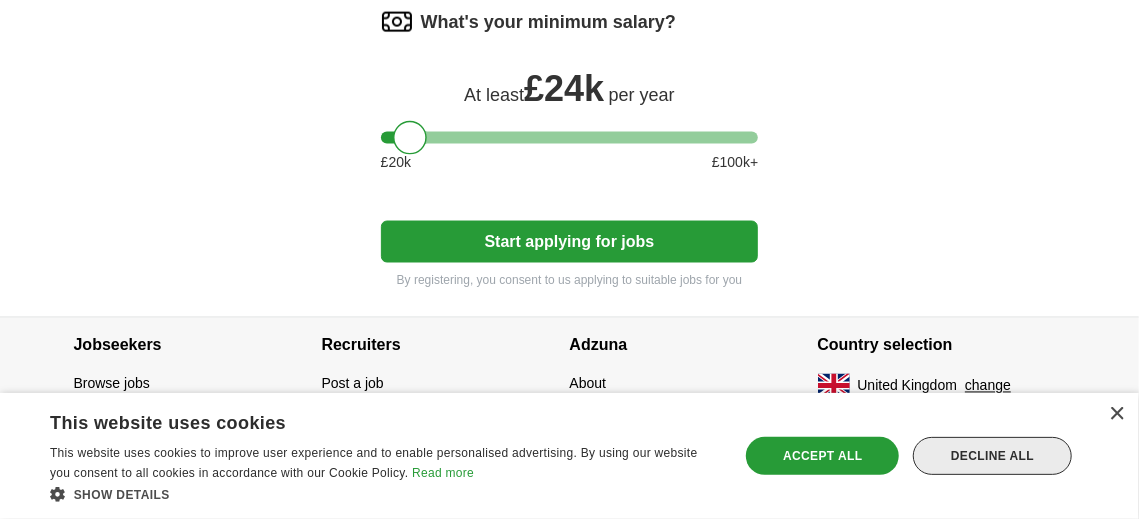 click on "Decline all" at bounding box center [992, 456] 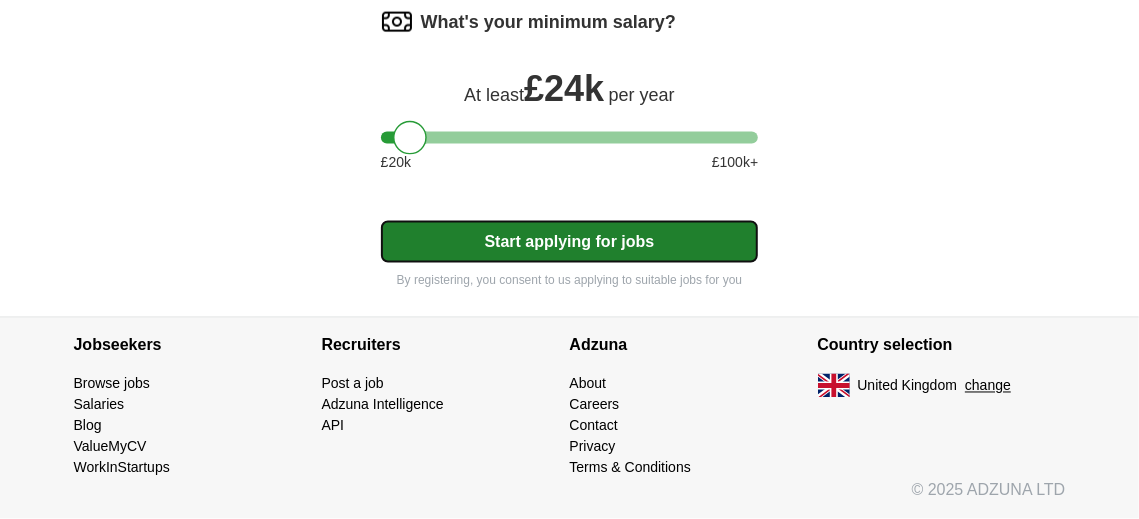 click on "Start applying for jobs" at bounding box center [570, 242] 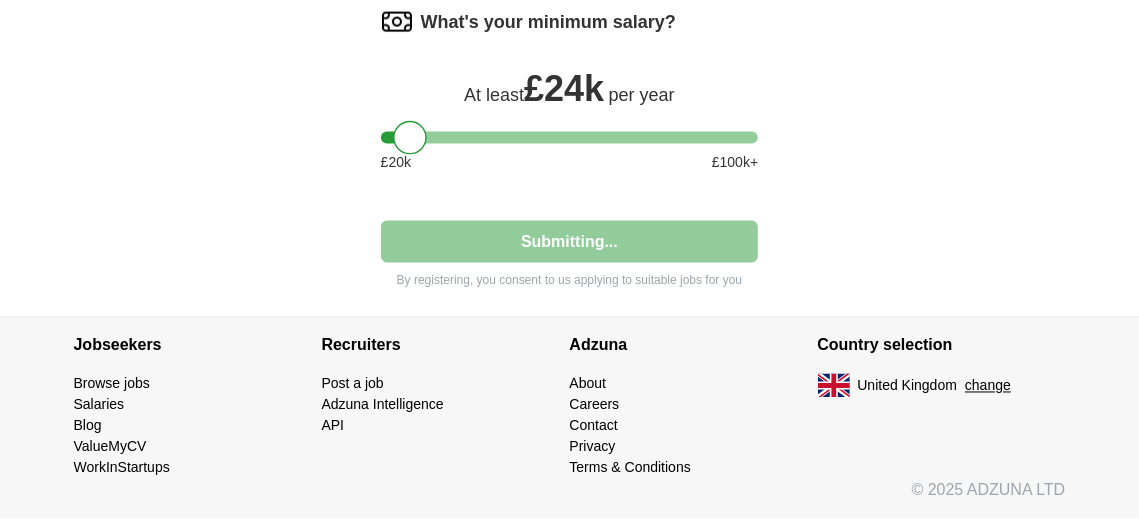 select on "**" 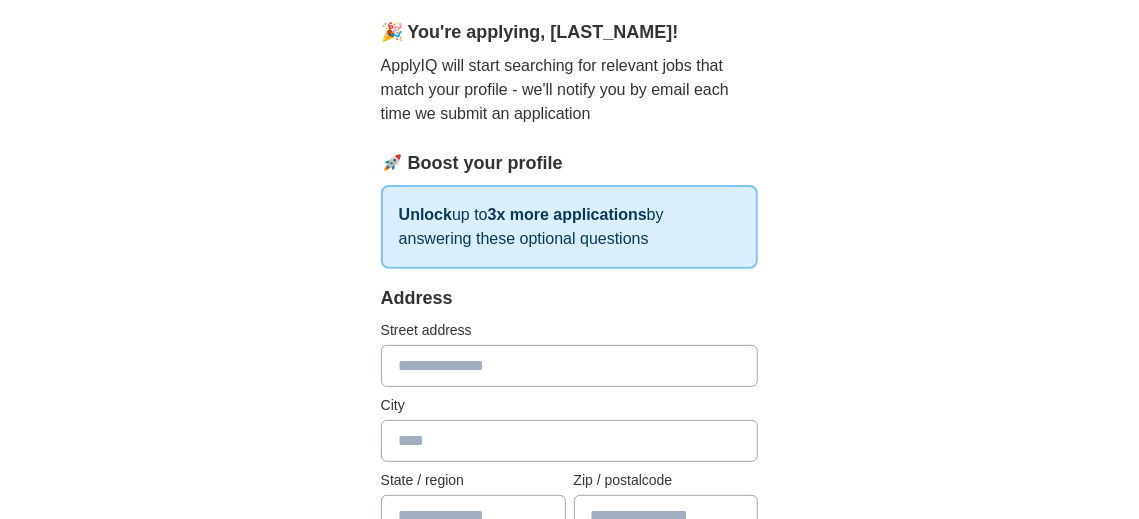 scroll, scrollTop: 470, scrollLeft: 0, axis: vertical 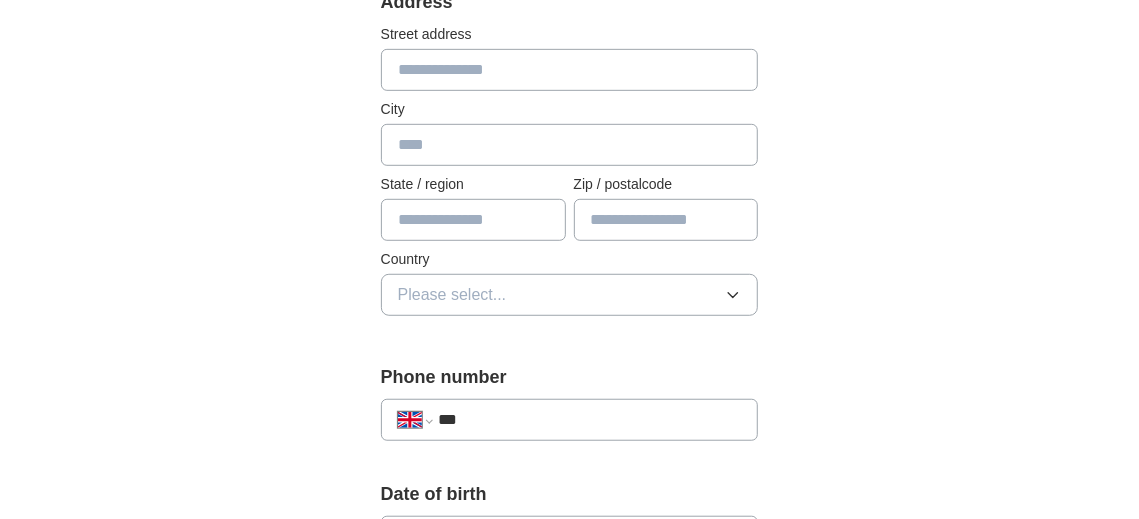click at bounding box center [570, 70] 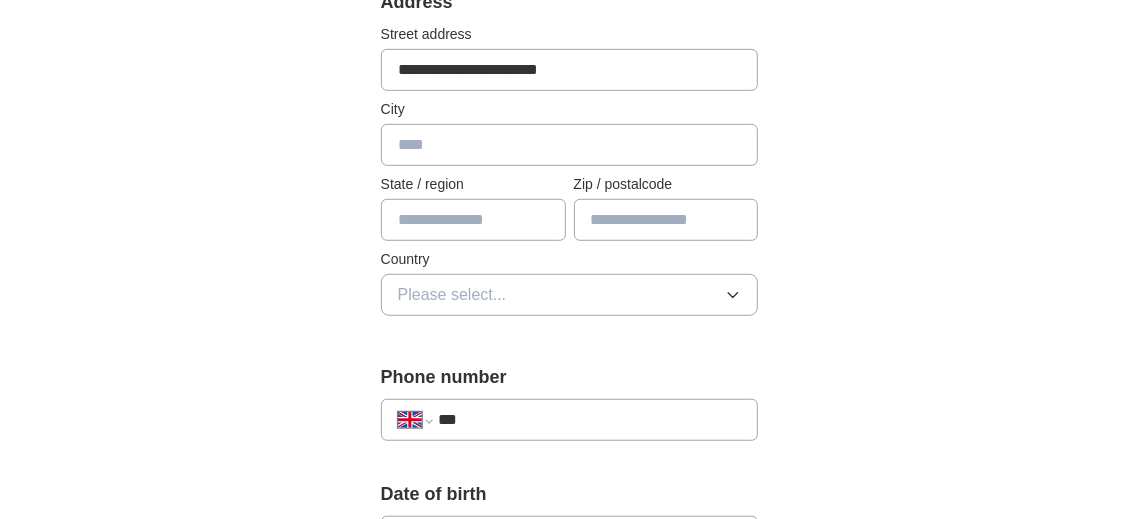 type on "********" 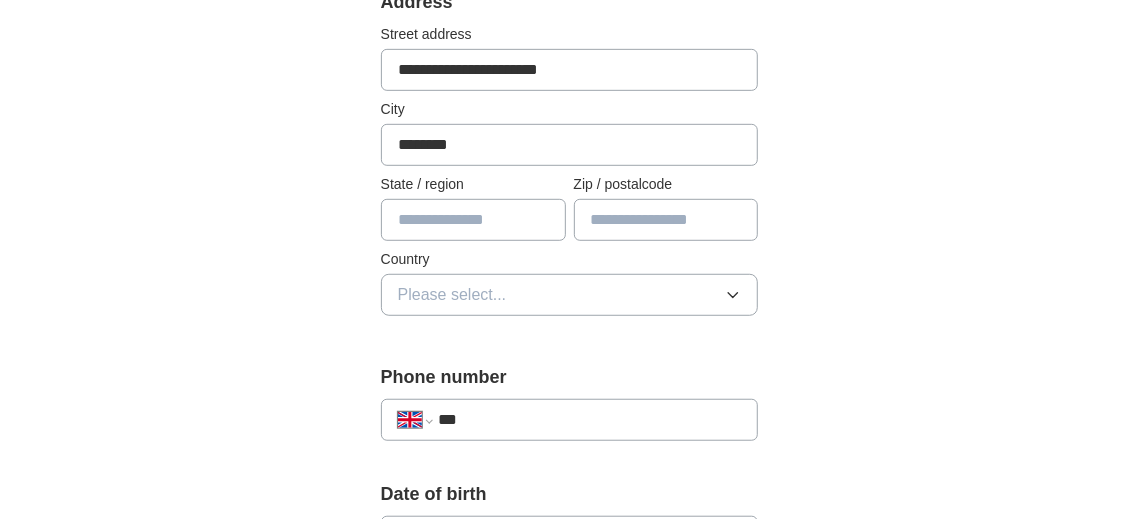 type on "*****" 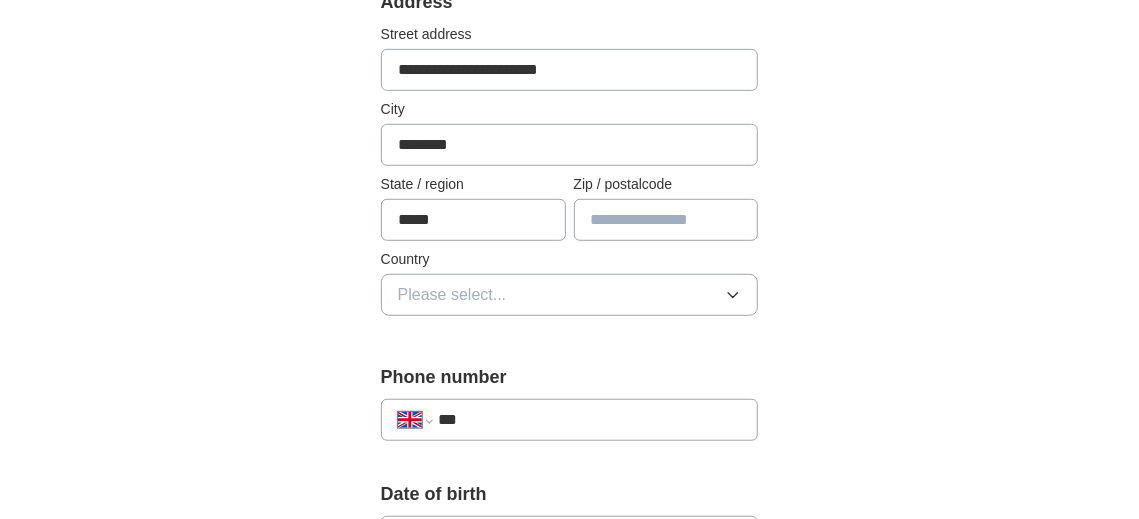 type on "*******" 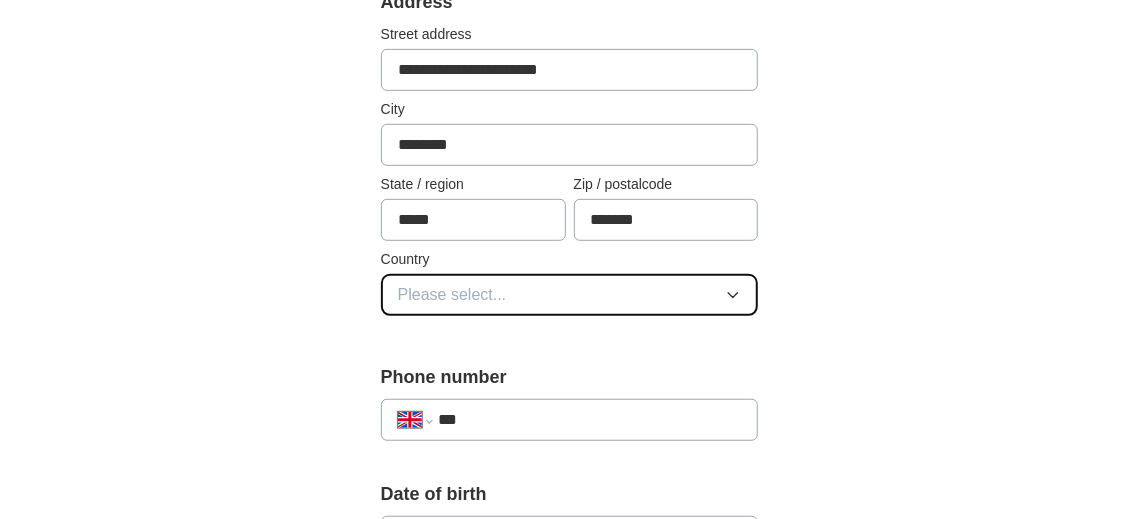 click on "Please select..." at bounding box center [452, 295] 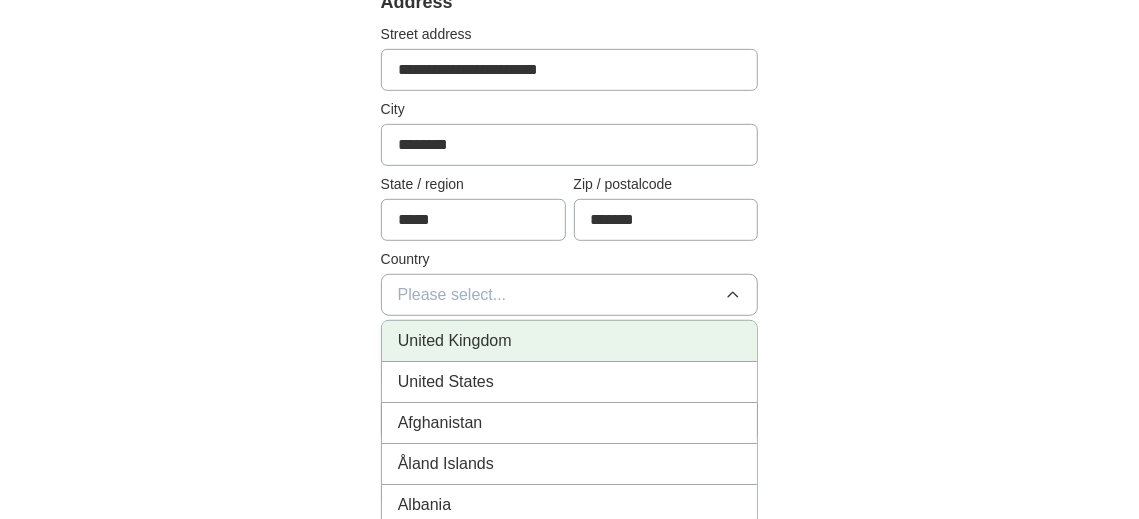 click on "United Kingdom" at bounding box center [570, 341] 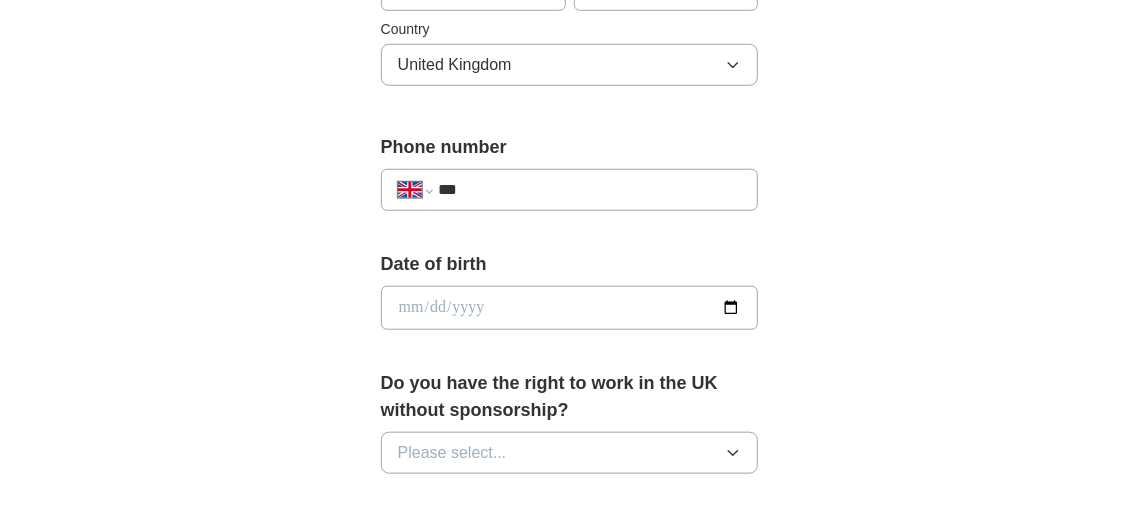 scroll, scrollTop: 744, scrollLeft: 0, axis: vertical 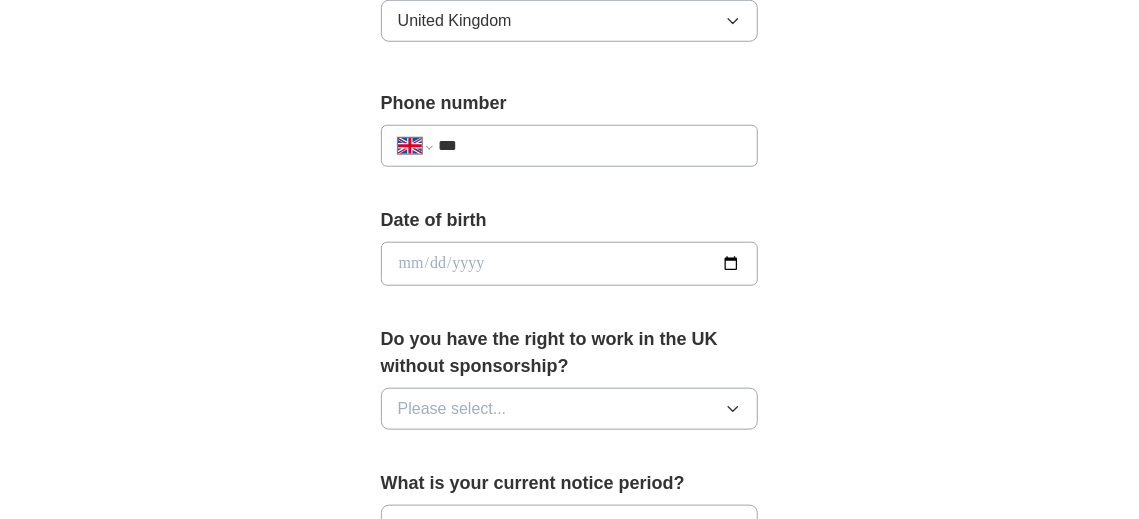 click on "***" at bounding box center (590, 146) 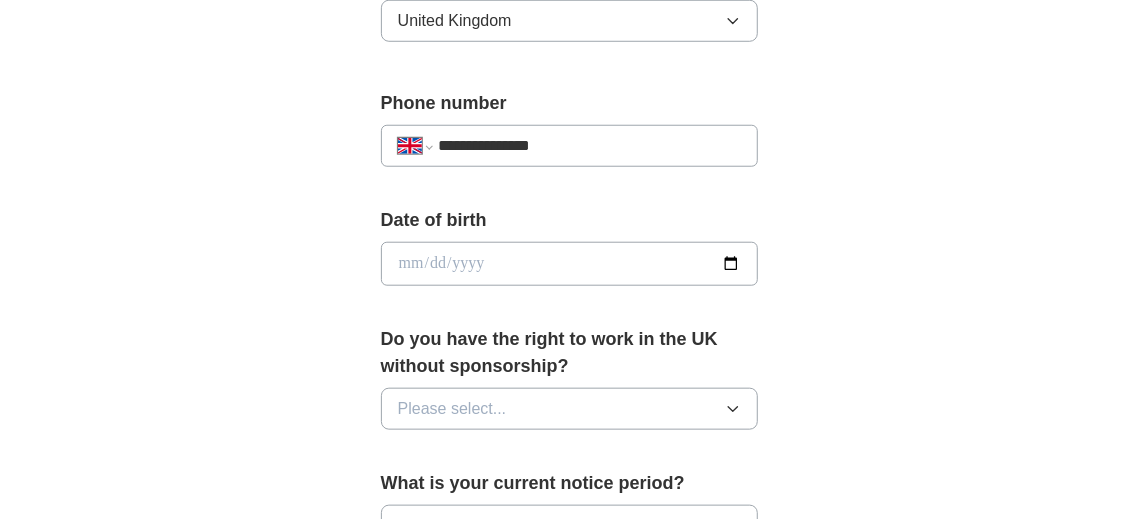 click at bounding box center [570, 264] 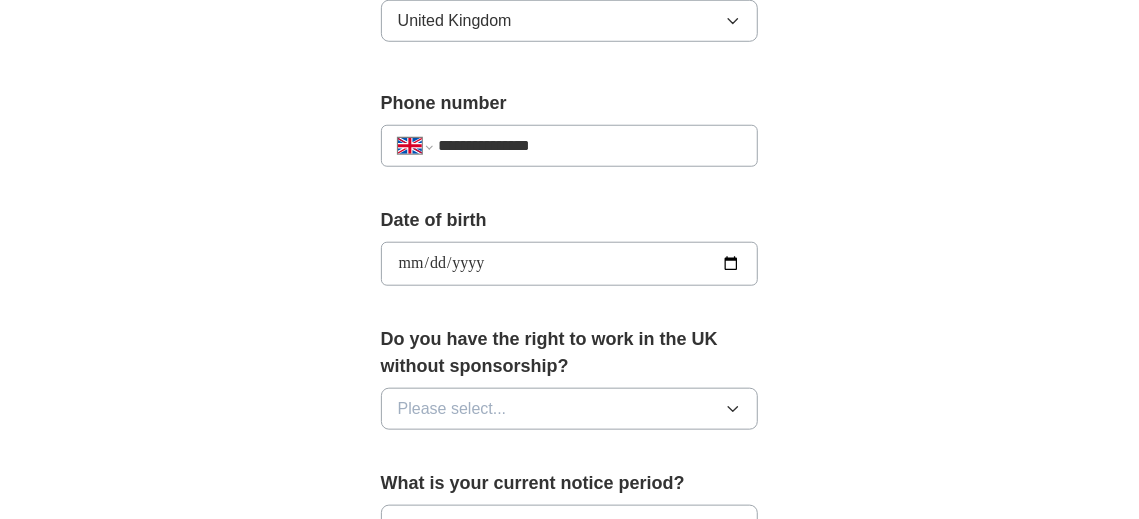 type on "**********" 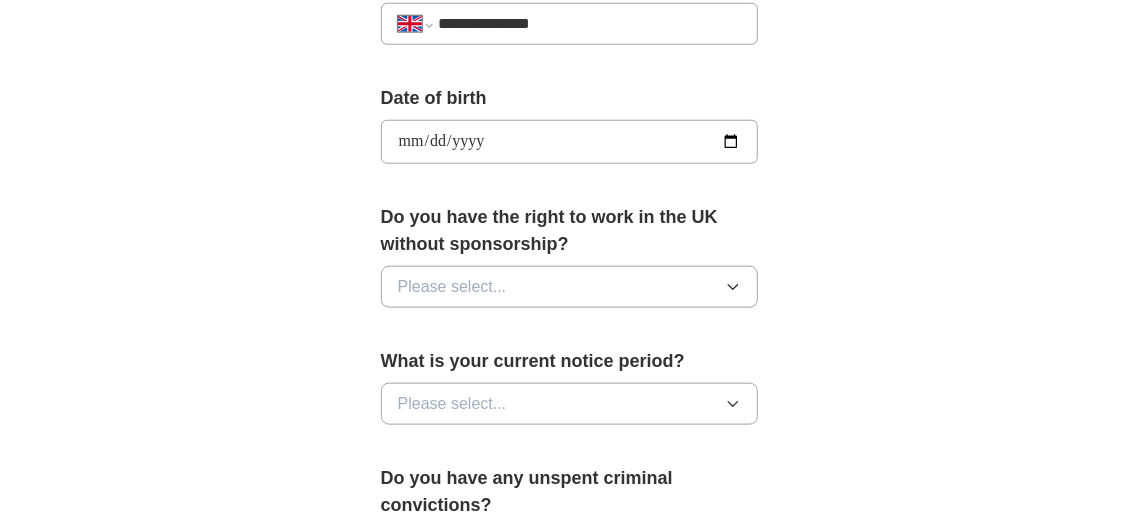 scroll, scrollTop: 867, scrollLeft: 0, axis: vertical 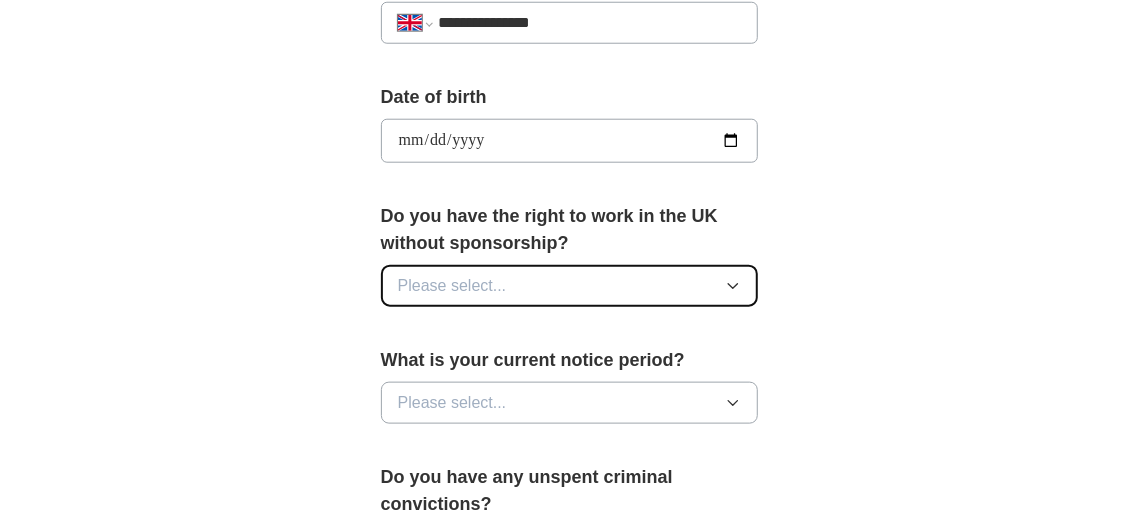 click on "Please select..." at bounding box center [452, 286] 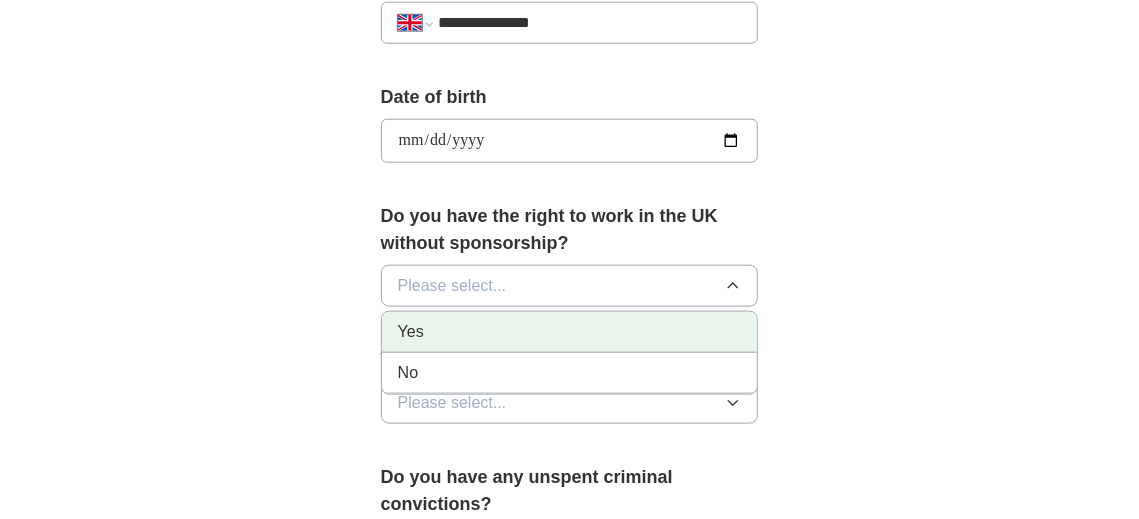 click on "Yes" at bounding box center [570, 332] 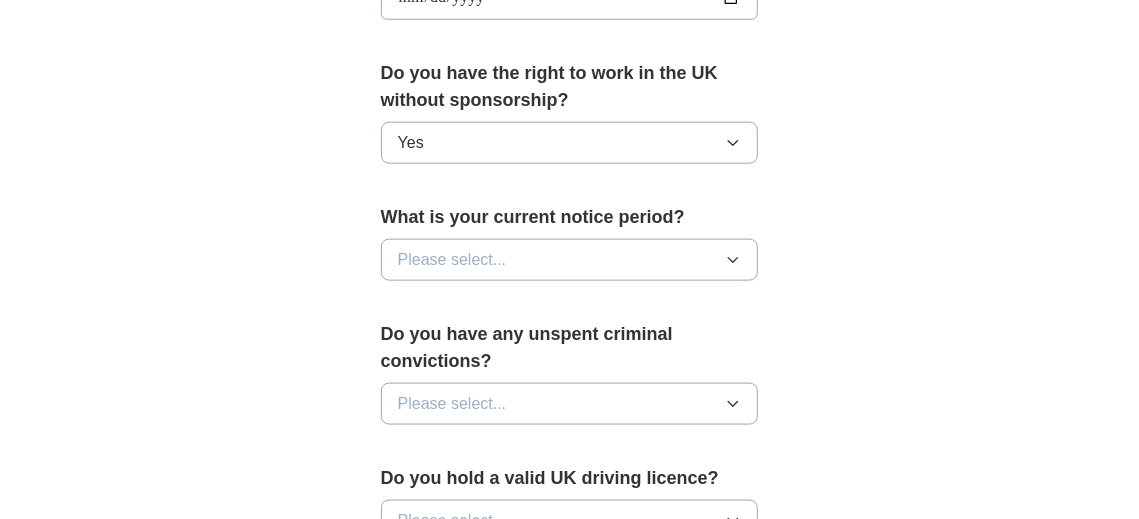 scroll, scrollTop: 1022, scrollLeft: 0, axis: vertical 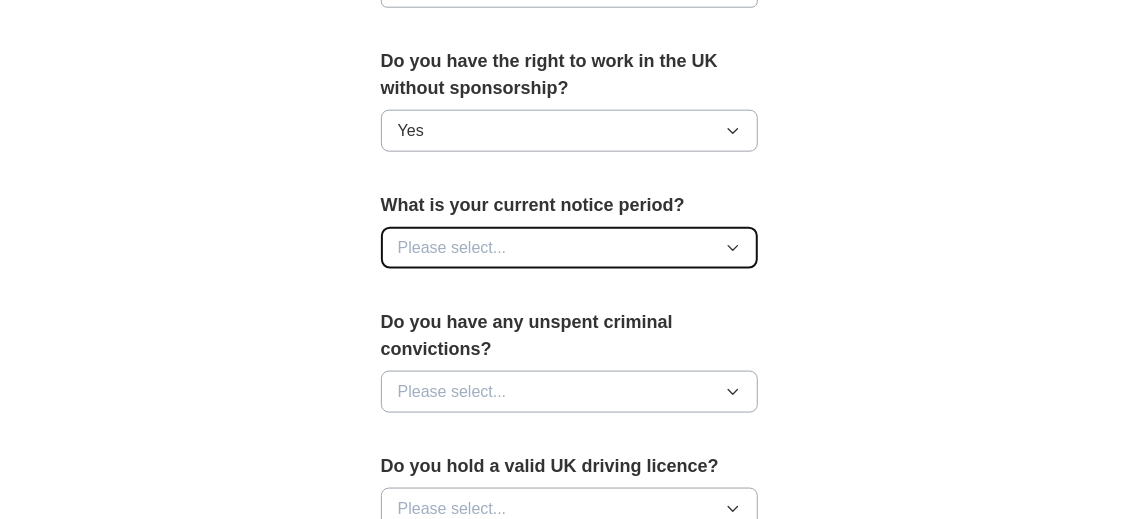 click on "Please select..." at bounding box center (452, 248) 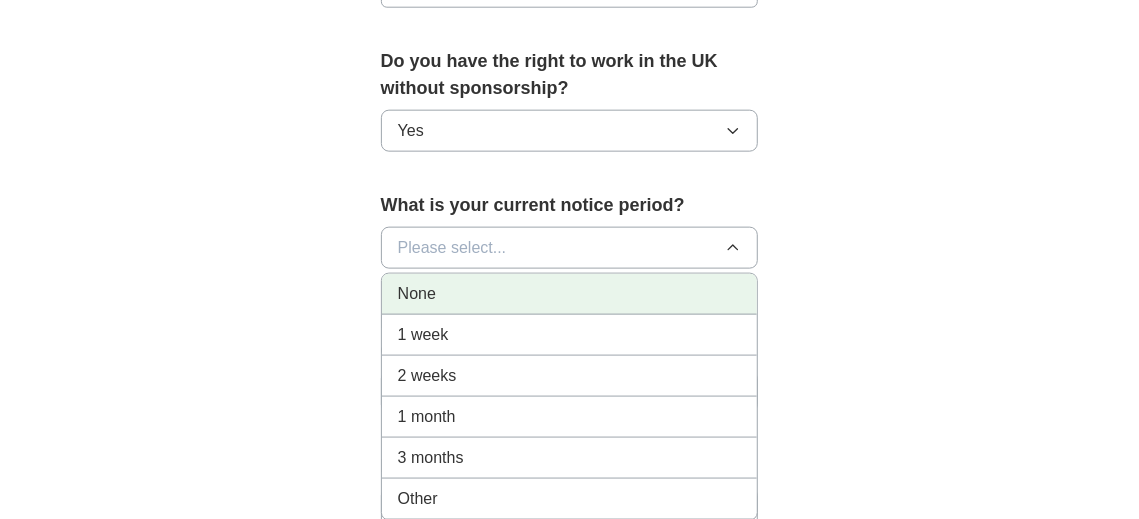 click on "None" at bounding box center [570, 294] 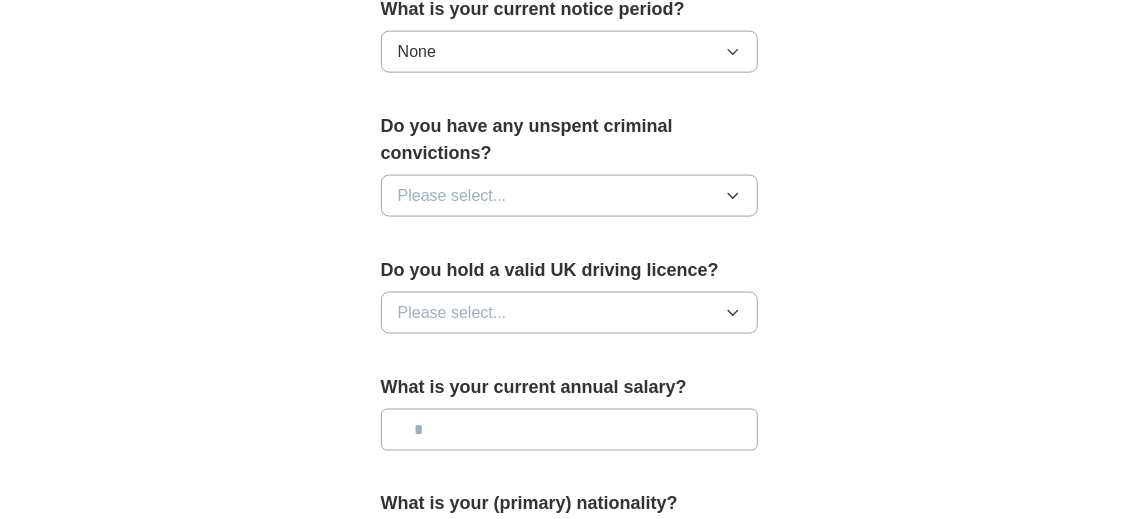 scroll, scrollTop: 1219, scrollLeft: 0, axis: vertical 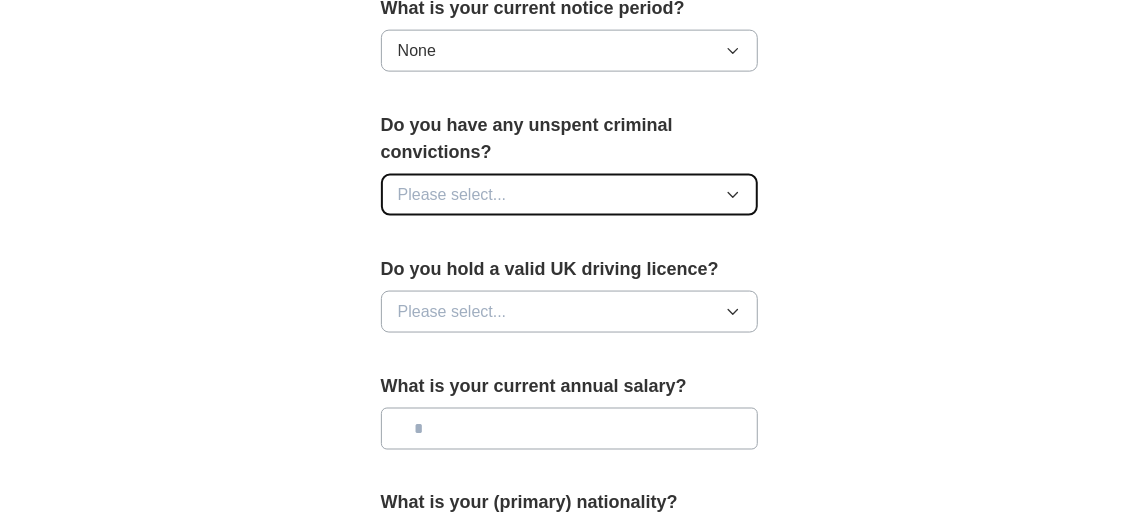 click on "Please select..." at bounding box center (570, 195) 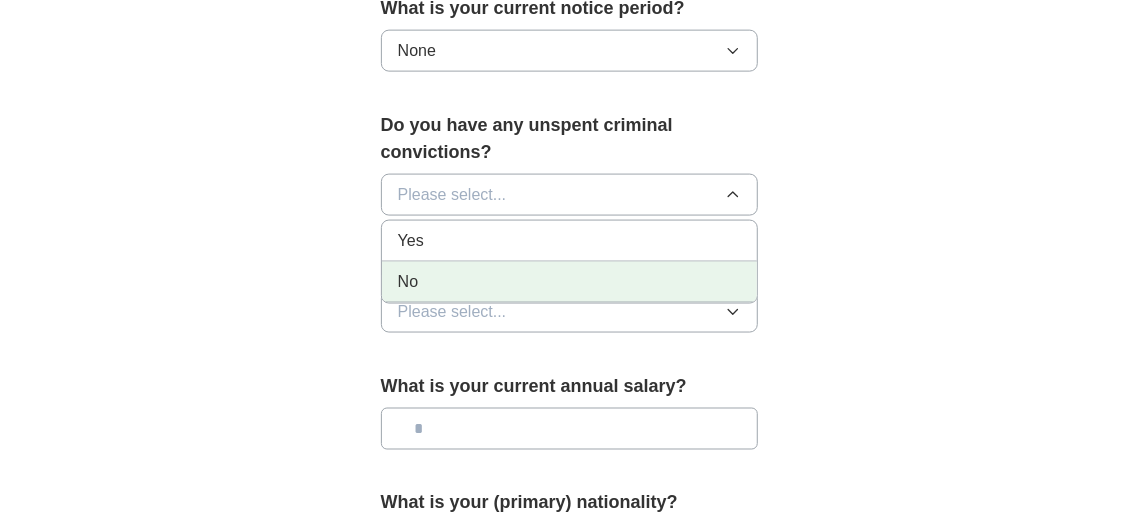 click on "No" at bounding box center [570, 282] 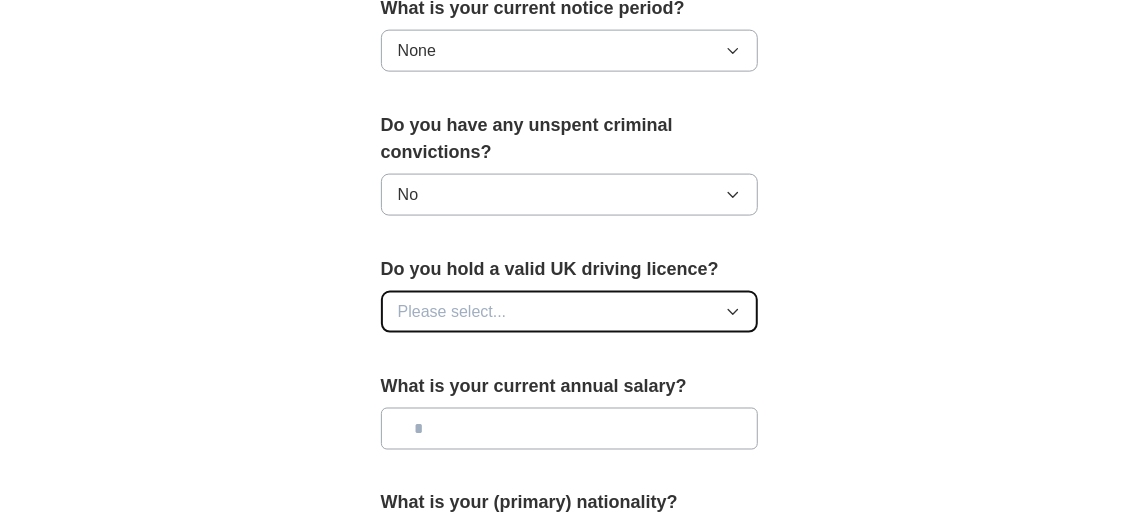 click on "Please select..." at bounding box center (452, 312) 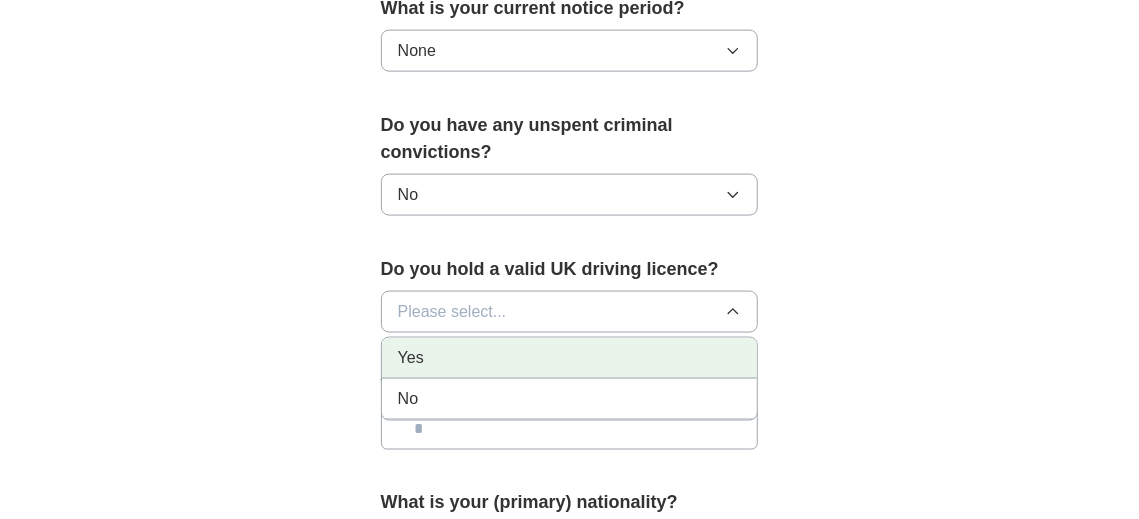 click on "Yes" at bounding box center (570, 358) 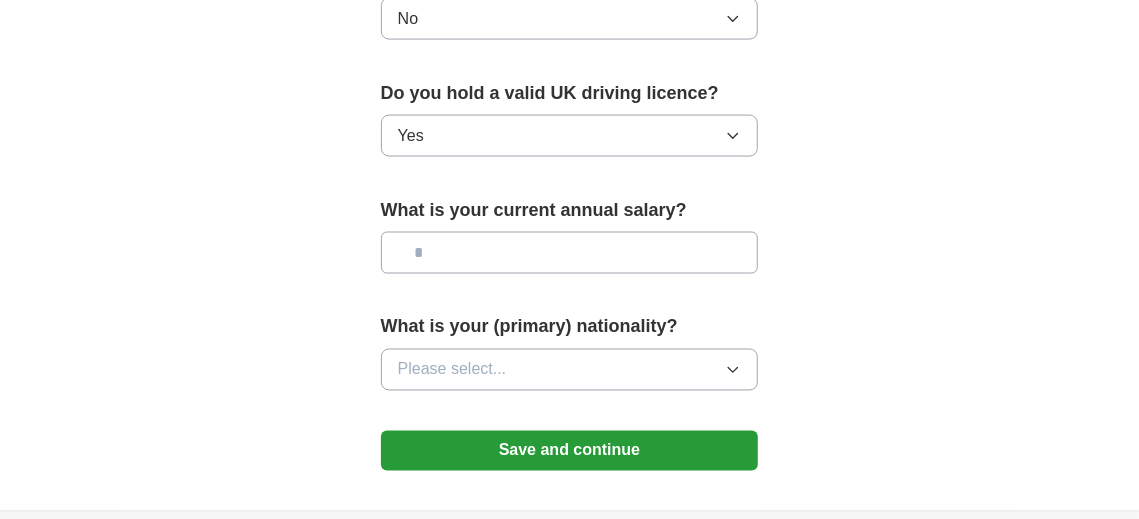 scroll, scrollTop: 1398, scrollLeft: 0, axis: vertical 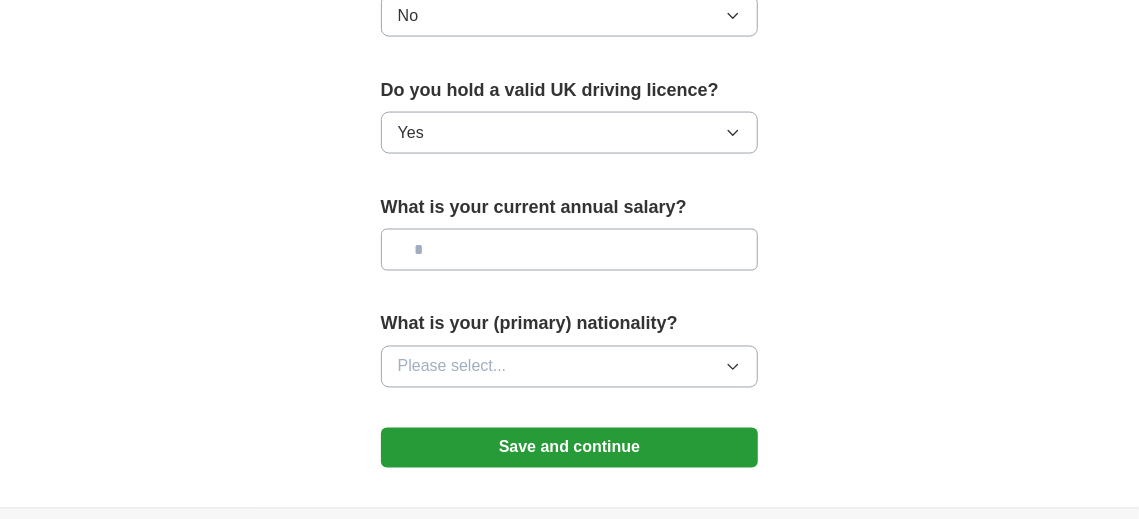 click at bounding box center [570, 250] 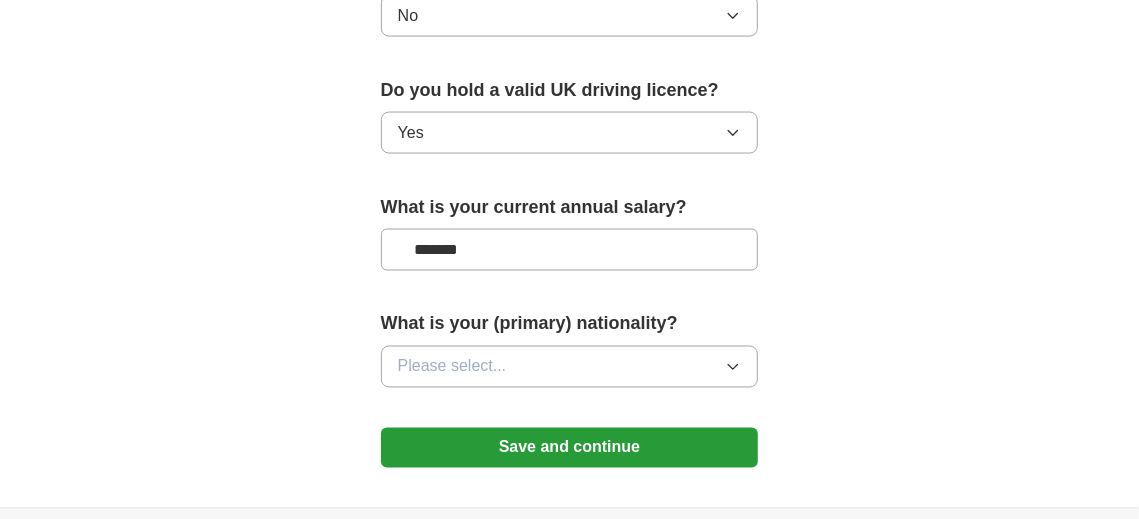 type on "*******" 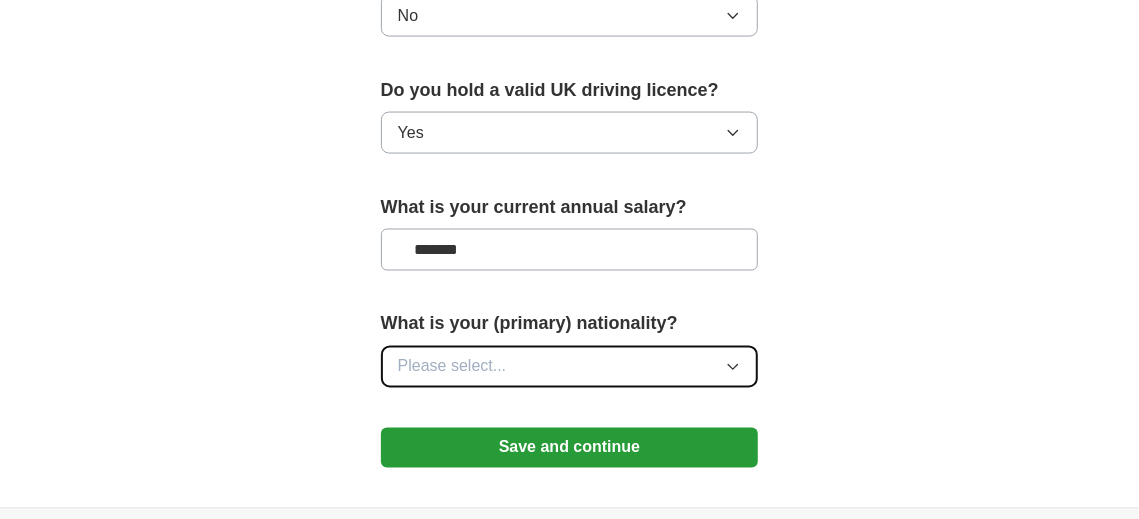 click on "Please select..." at bounding box center (570, 367) 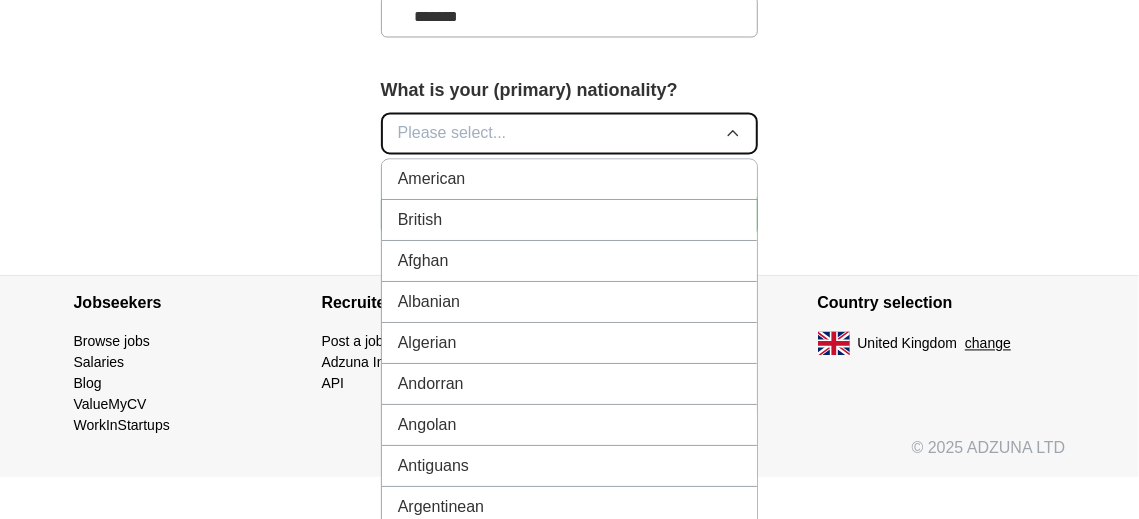 scroll, scrollTop: 1633, scrollLeft: 0, axis: vertical 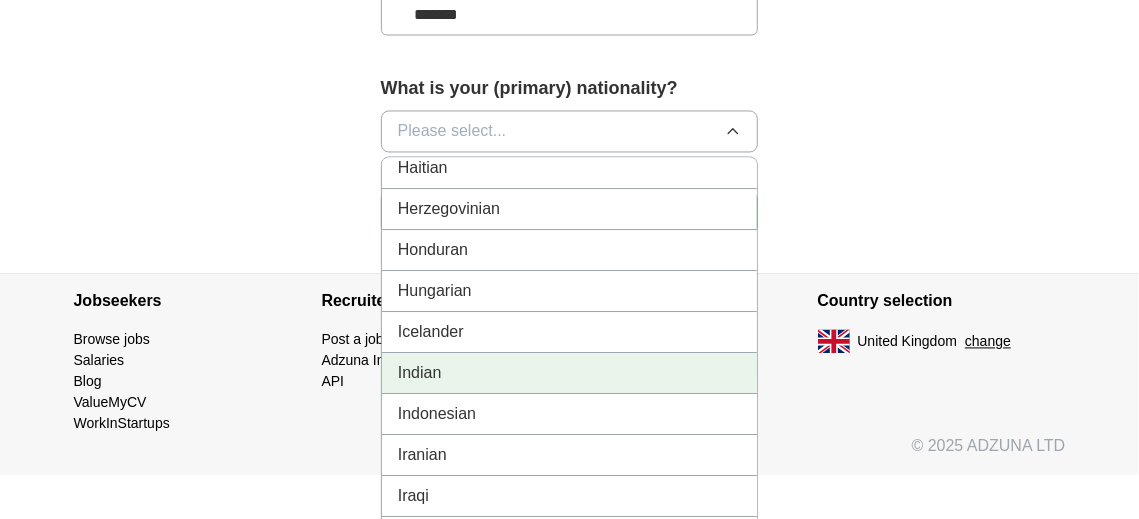 click on "Indian" at bounding box center (570, 374) 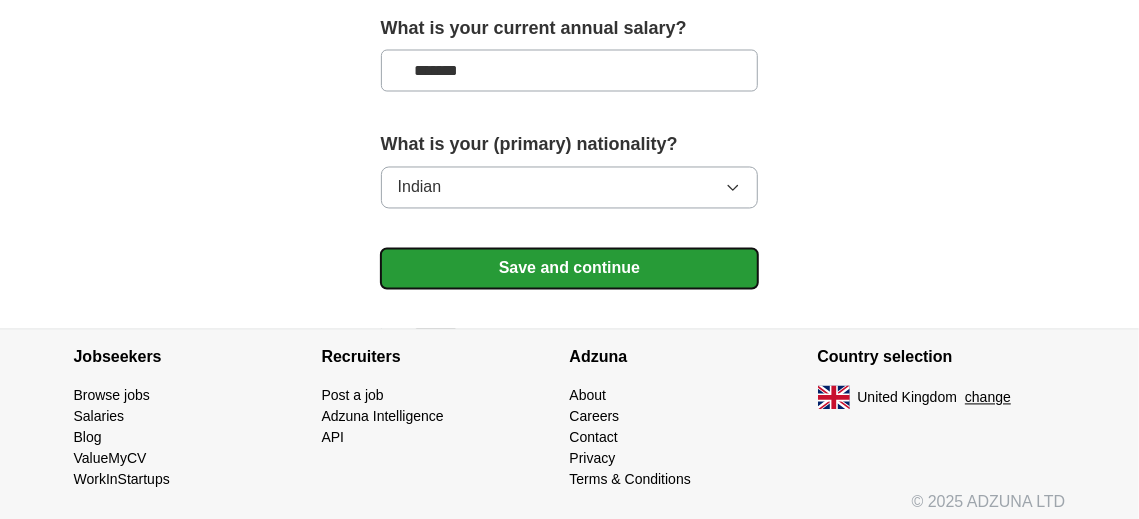 click on "Save and continue" at bounding box center [570, 269] 